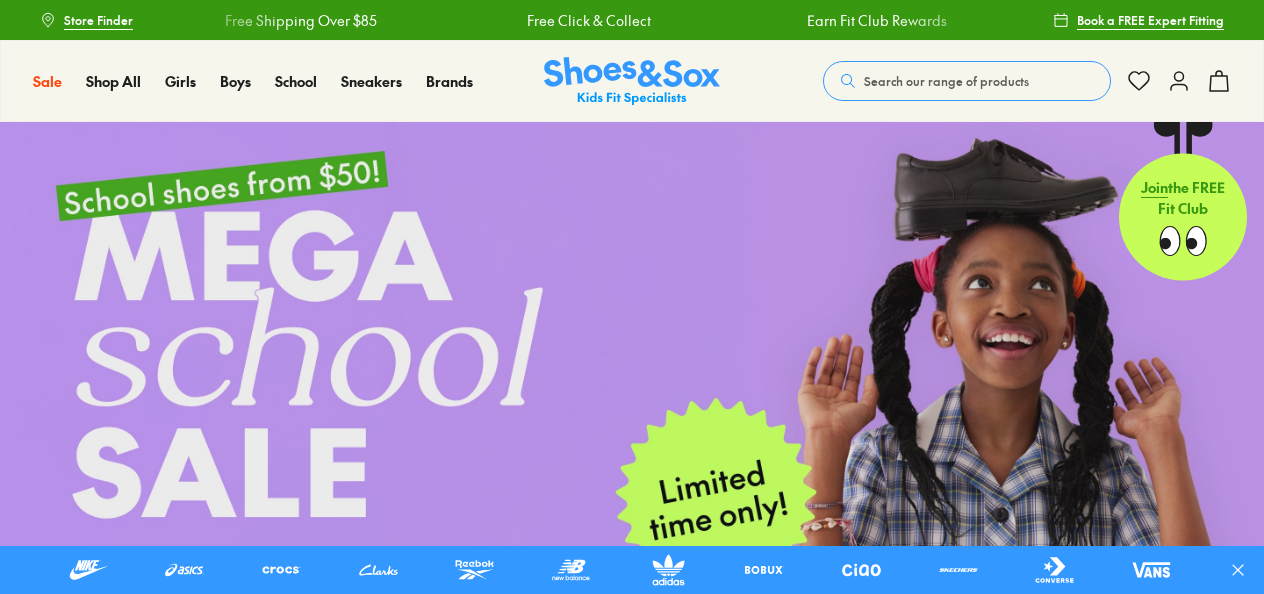scroll, scrollTop: 0, scrollLeft: 0, axis: both 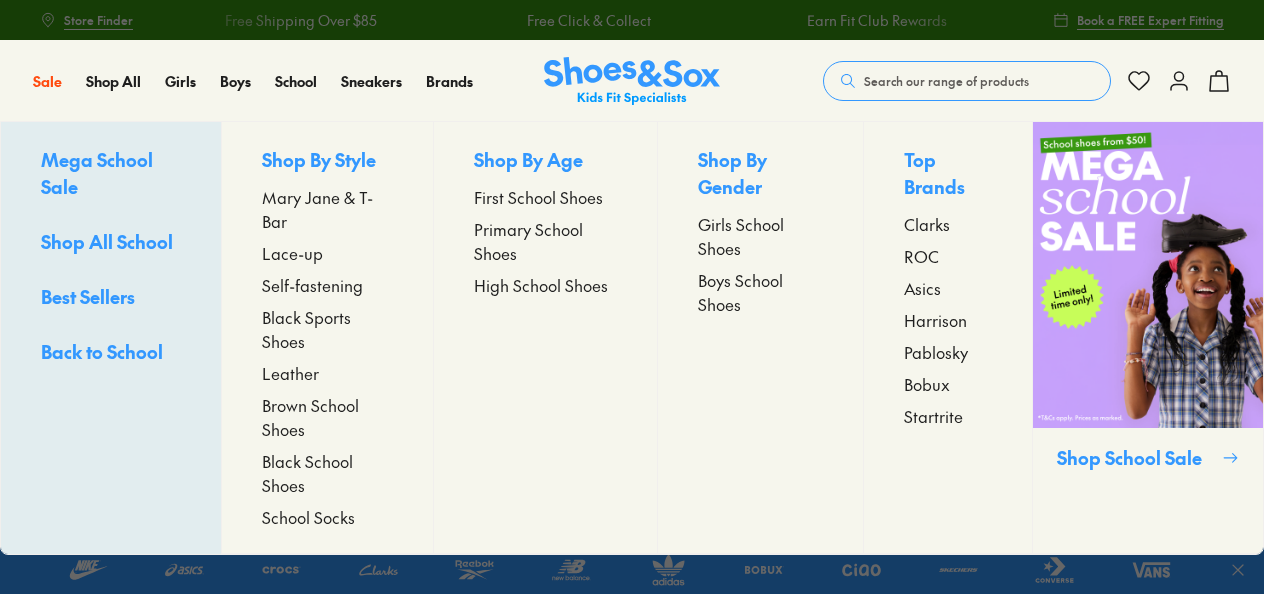click on "Mega School Sale
Shop All School
Best Sellers
Back to School" at bounding box center (111, 338) 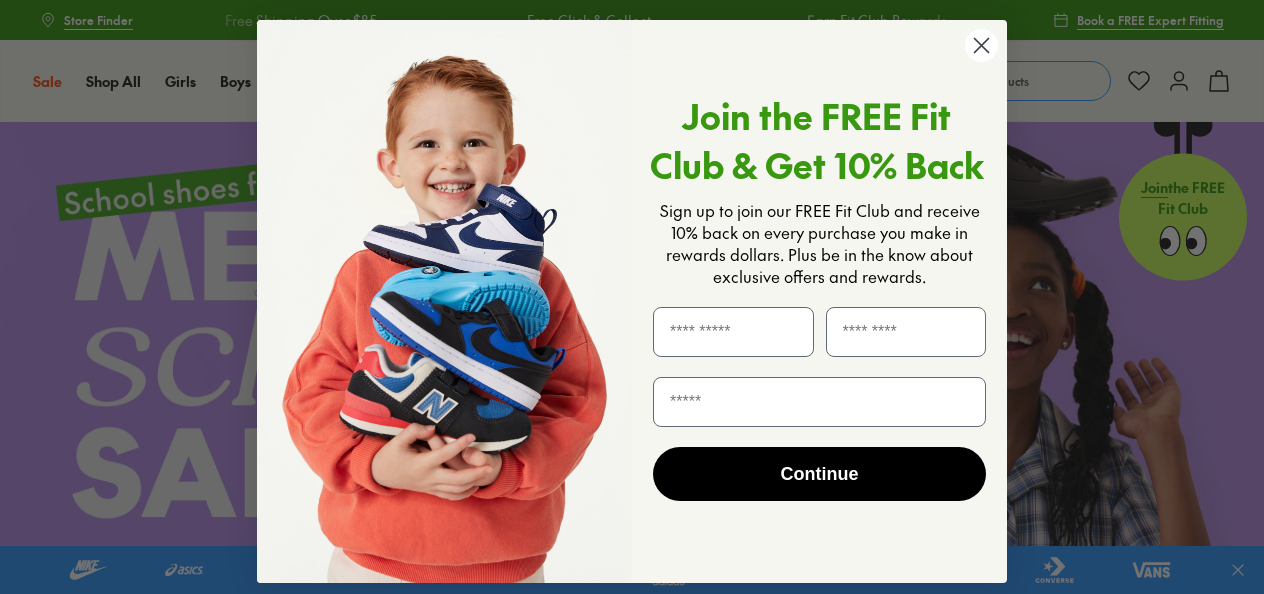 click 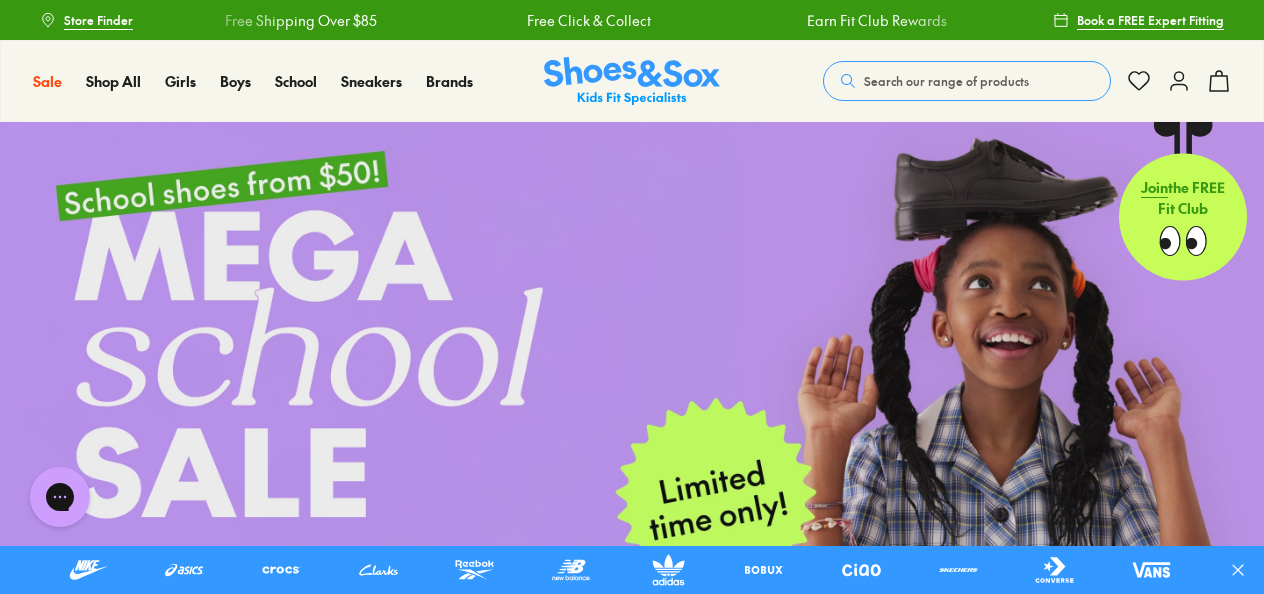 scroll, scrollTop: 0, scrollLeft: 0, axis: both 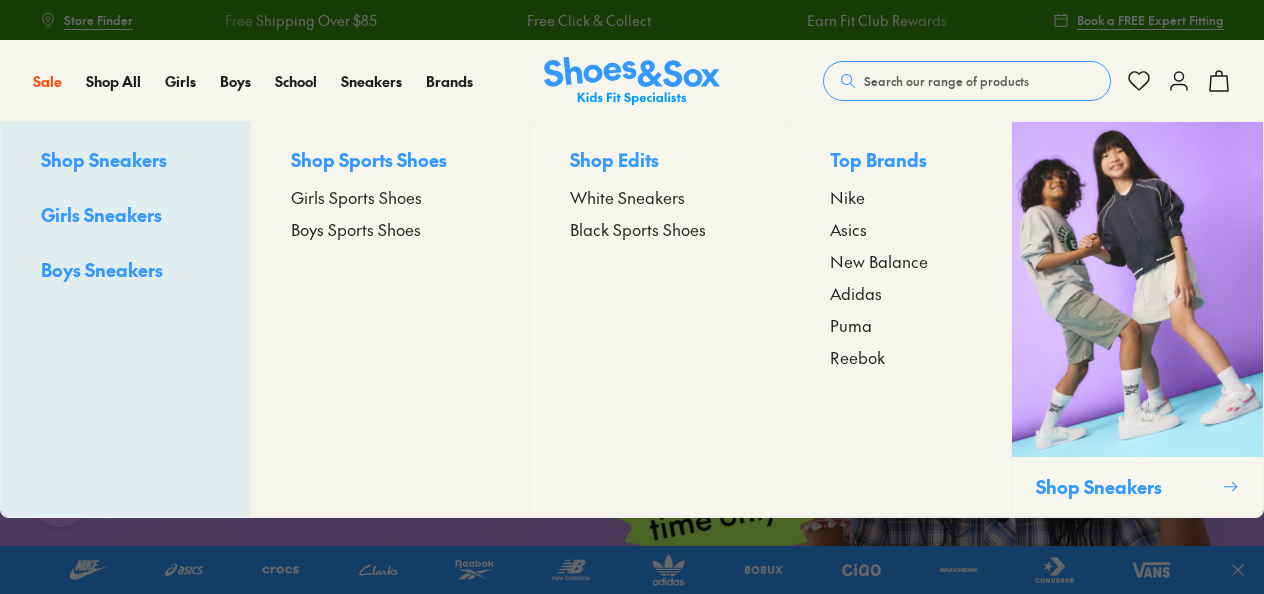 click on "Boys Sneakers" at bounding box center [102, 269] 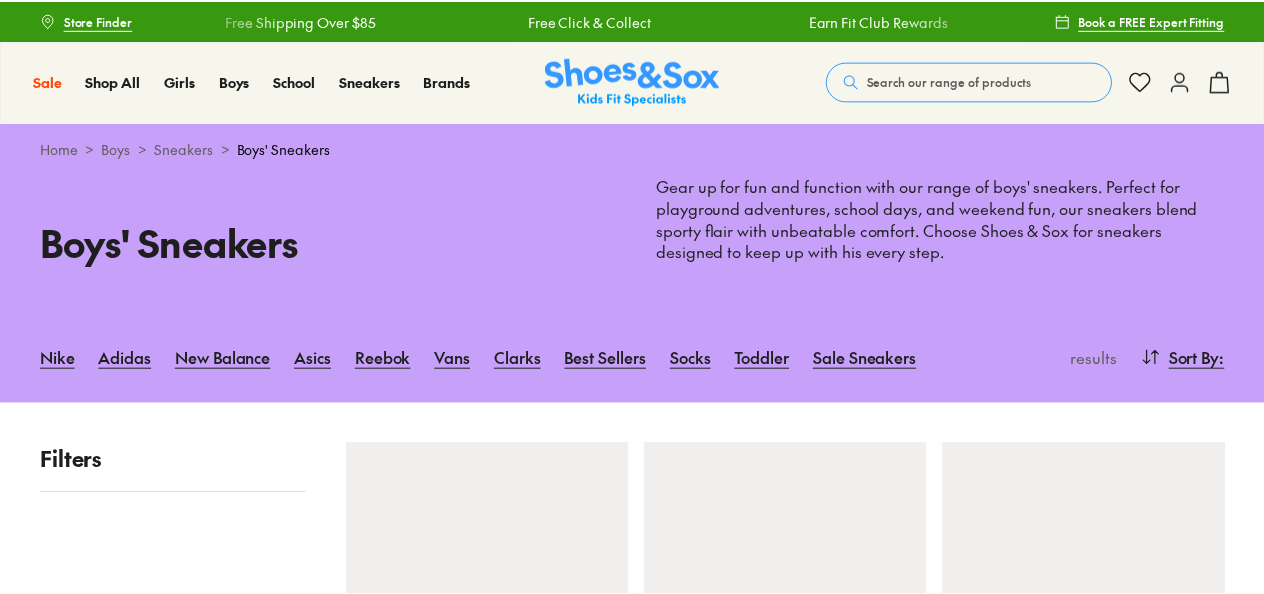 scroll, scrollTop: 0, scrollLeft: 0, axis: both 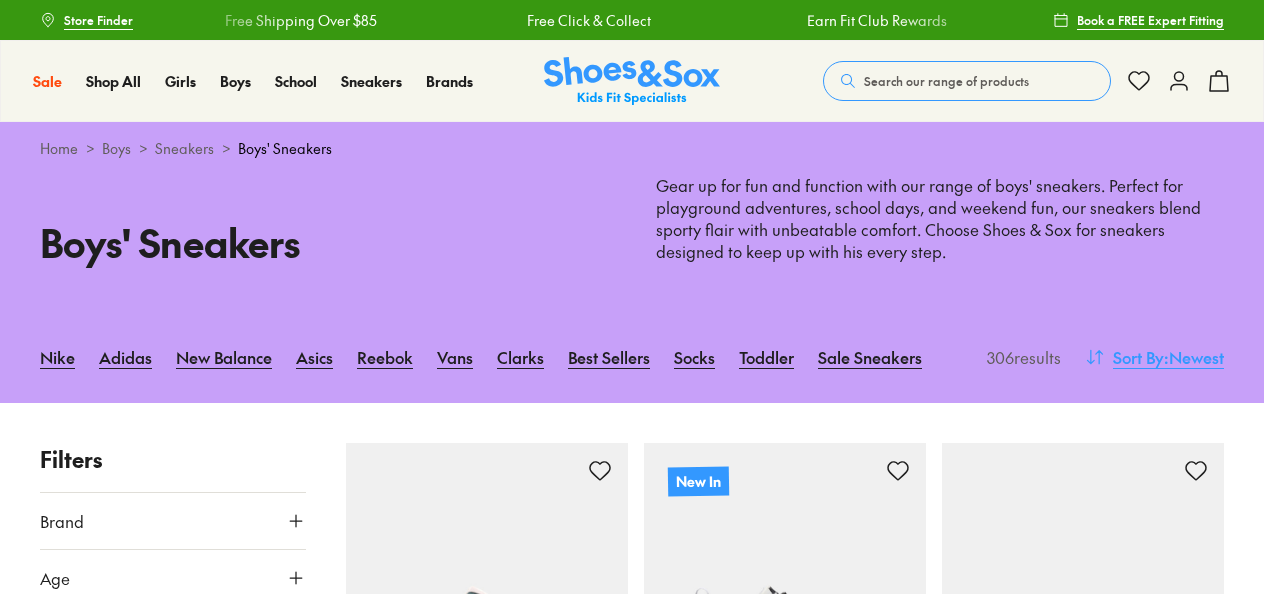 click 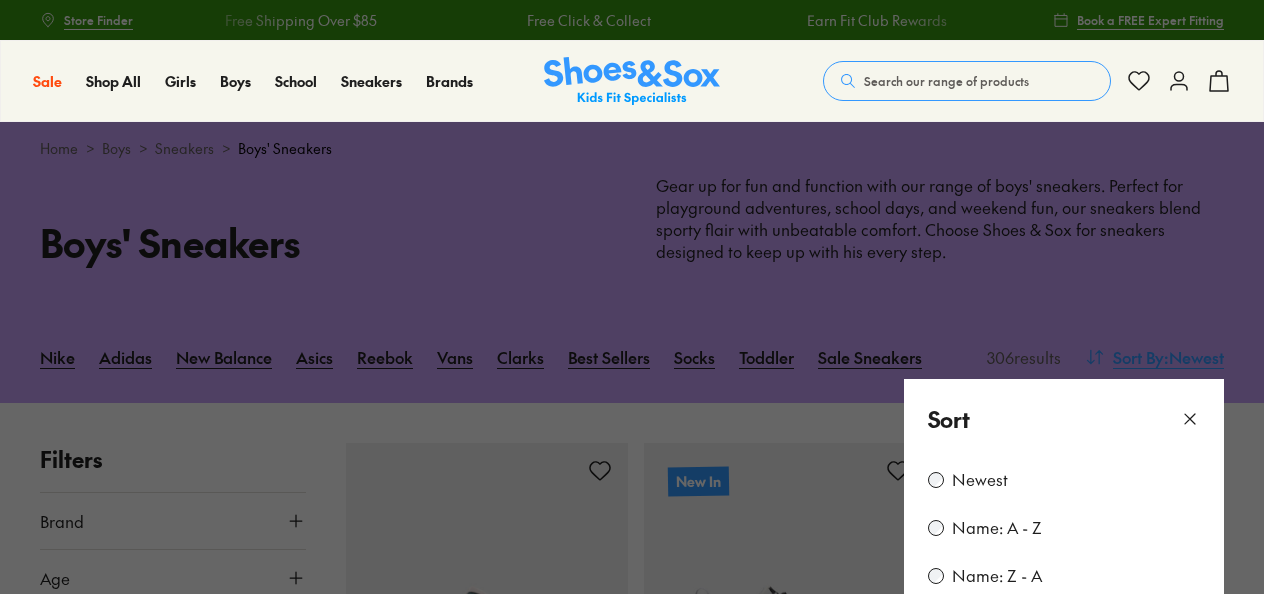 scroll, scrollTop: 0, scrollLeft: 0, axis: both 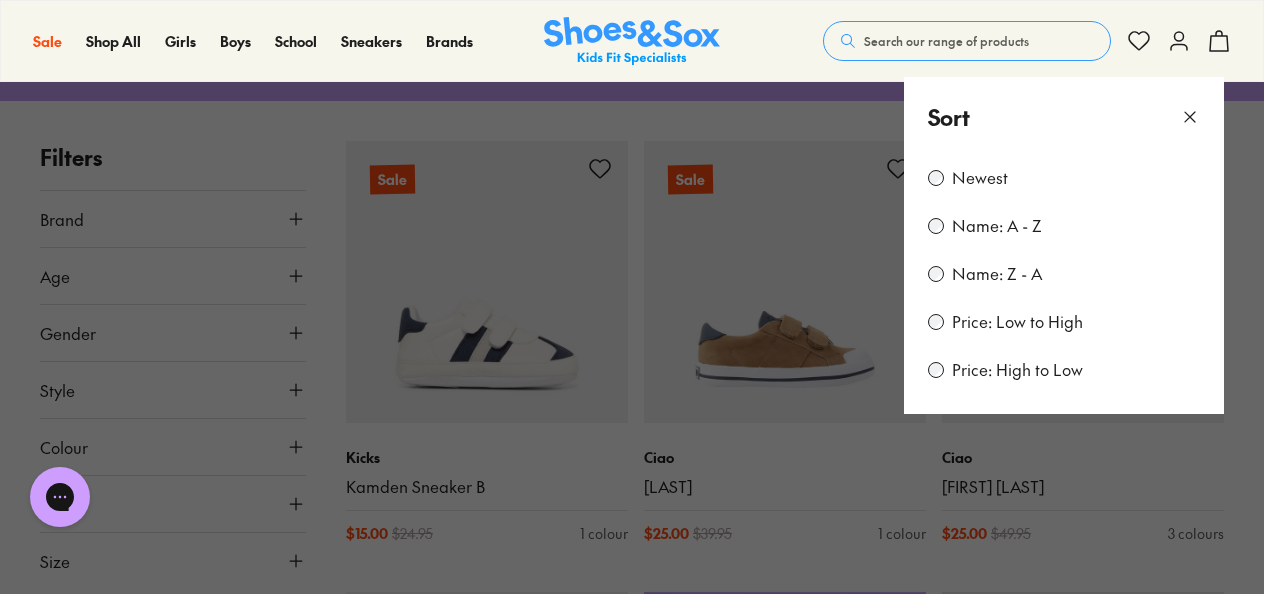 click 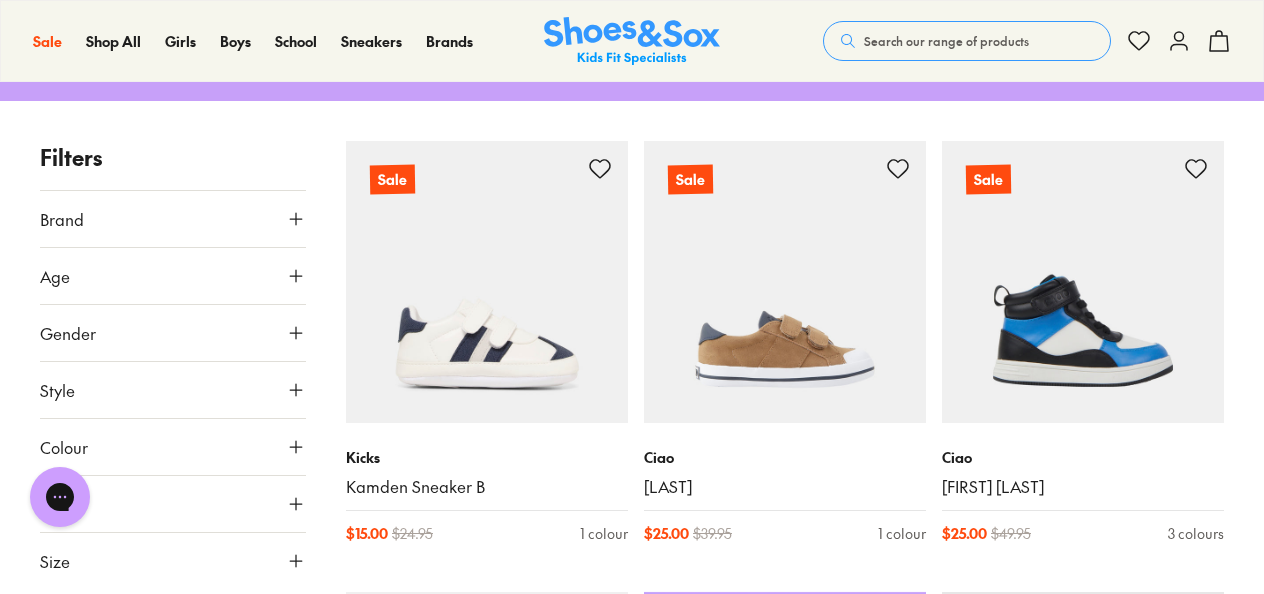 click 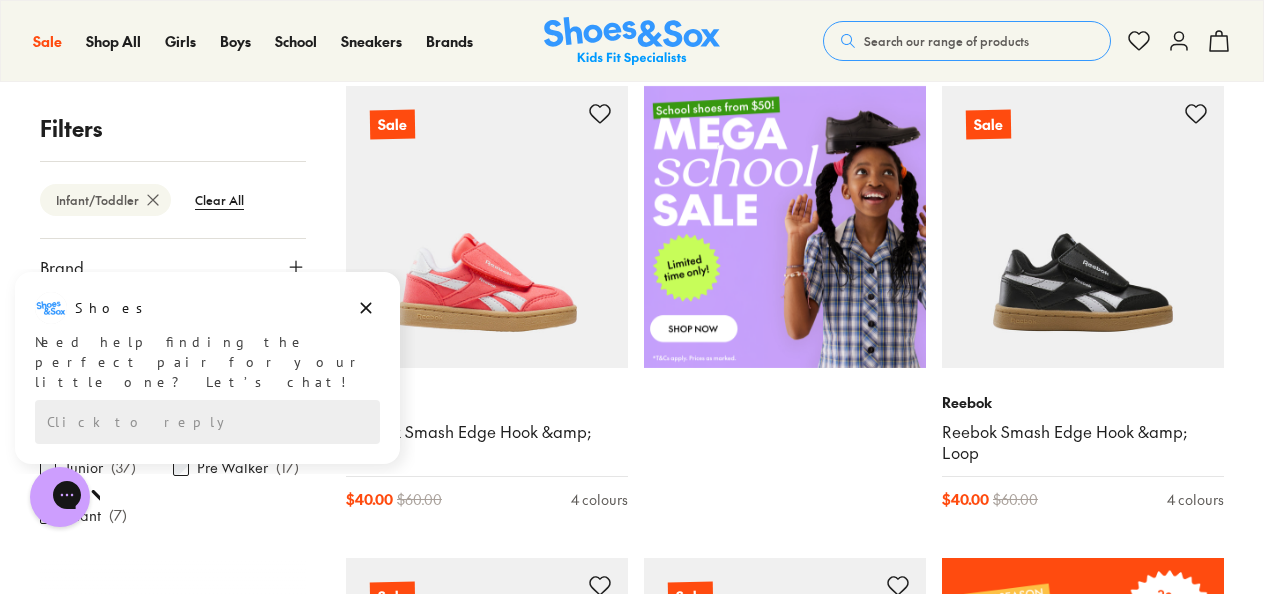 scroll, scrollTop: 838, scrollLeft: 0, axis: vertical 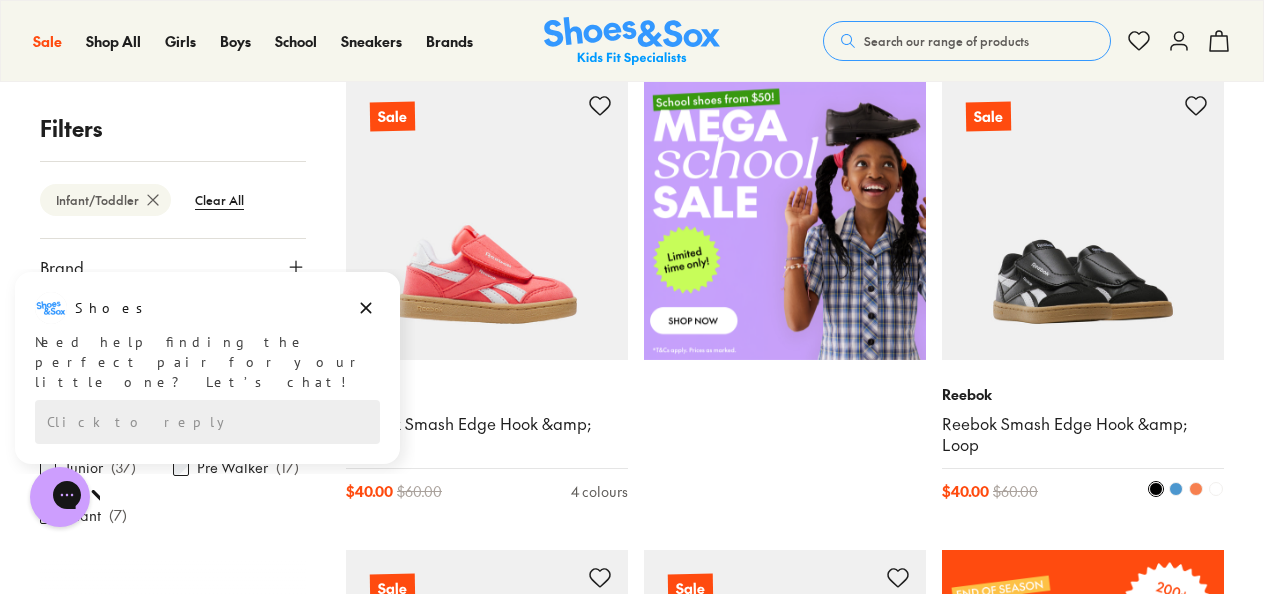click at bounding box center (1083, 219) 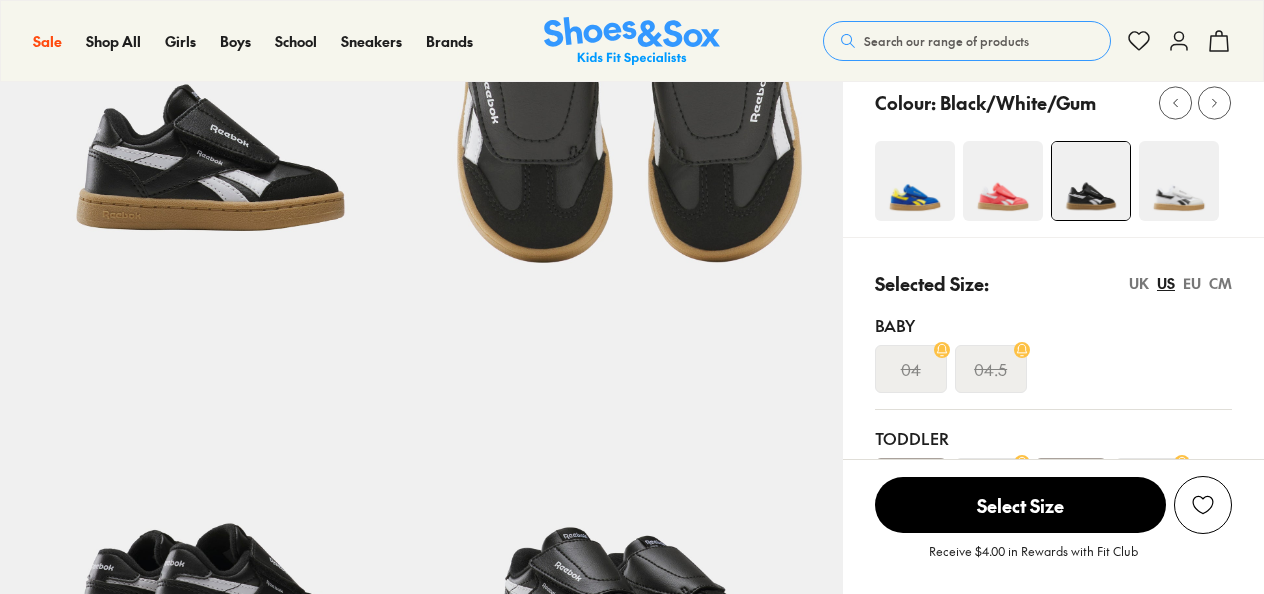 scroll, scrollTop: 273, scrollLeft: 0, axis: vertical 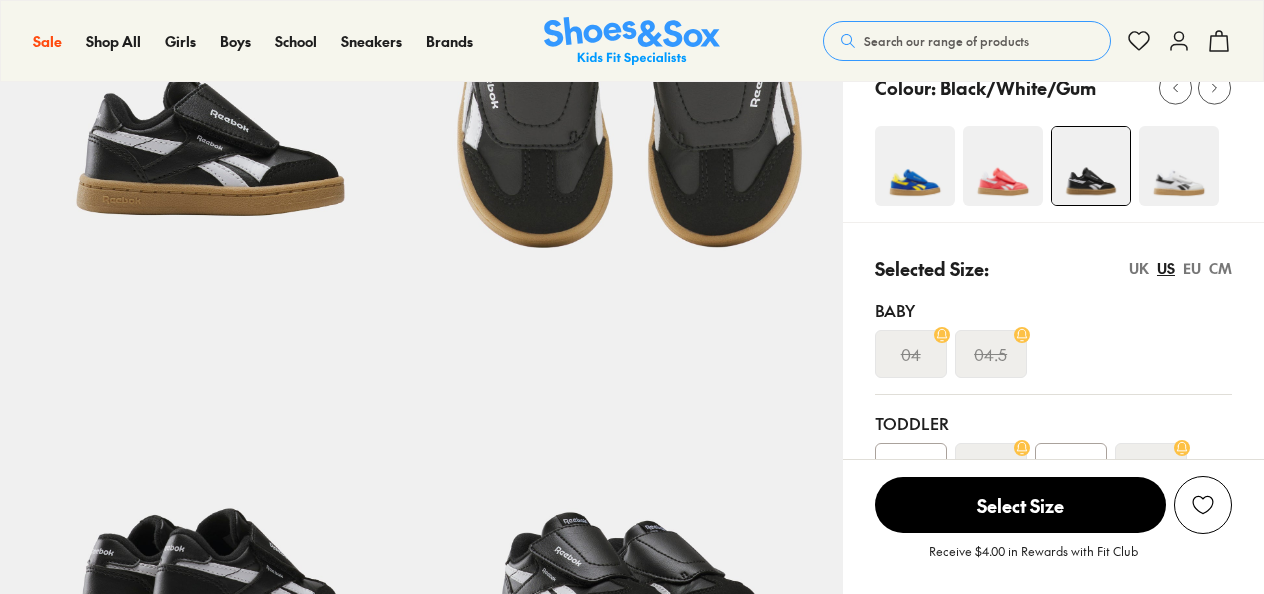select on "*" 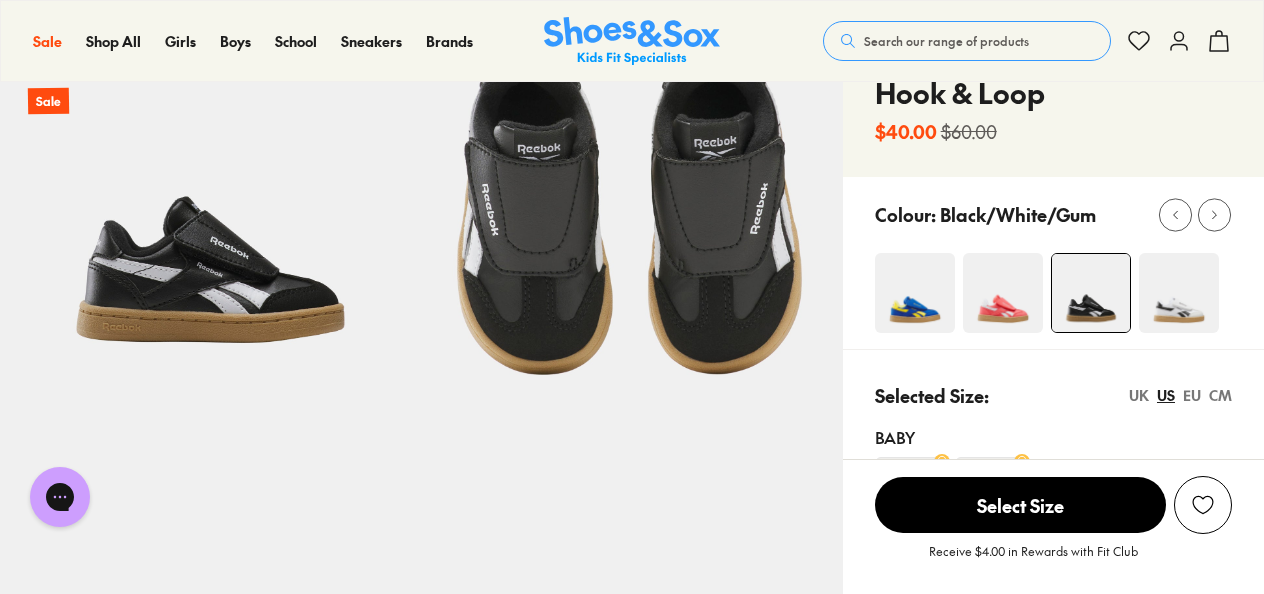 scroll, scrollTop: 137, scrollLeft: 0, axis: vertical 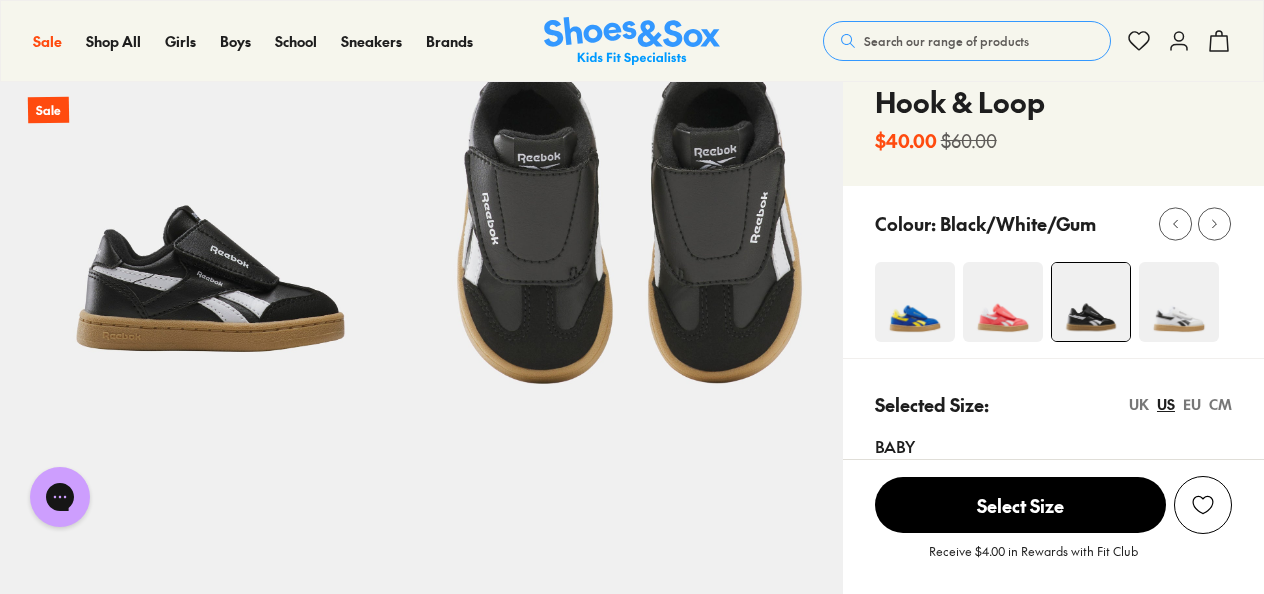 click at bounding box center [915, 302] 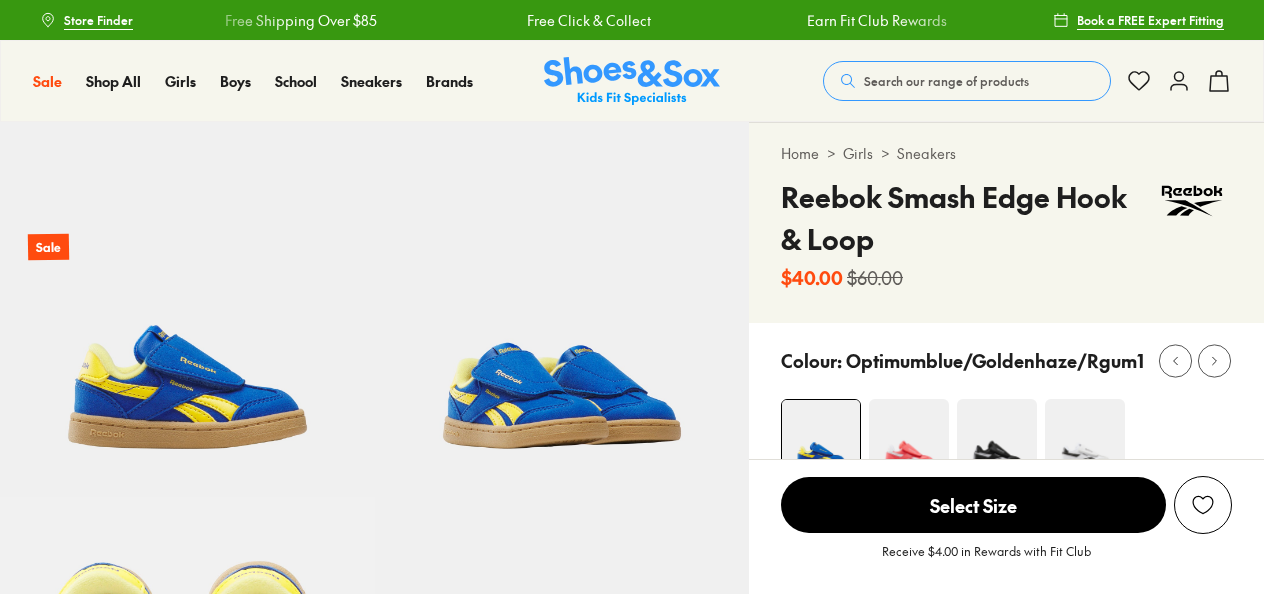 scroll, scrollTop: 0, scrollLeft: 0, axis: both 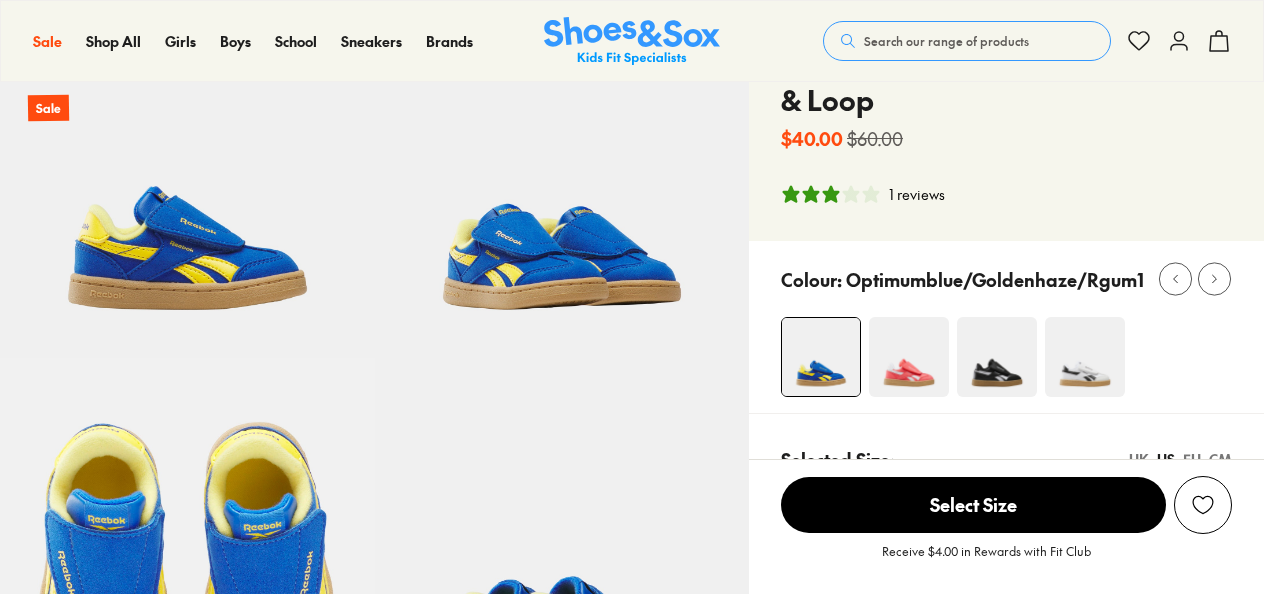 select on "*" 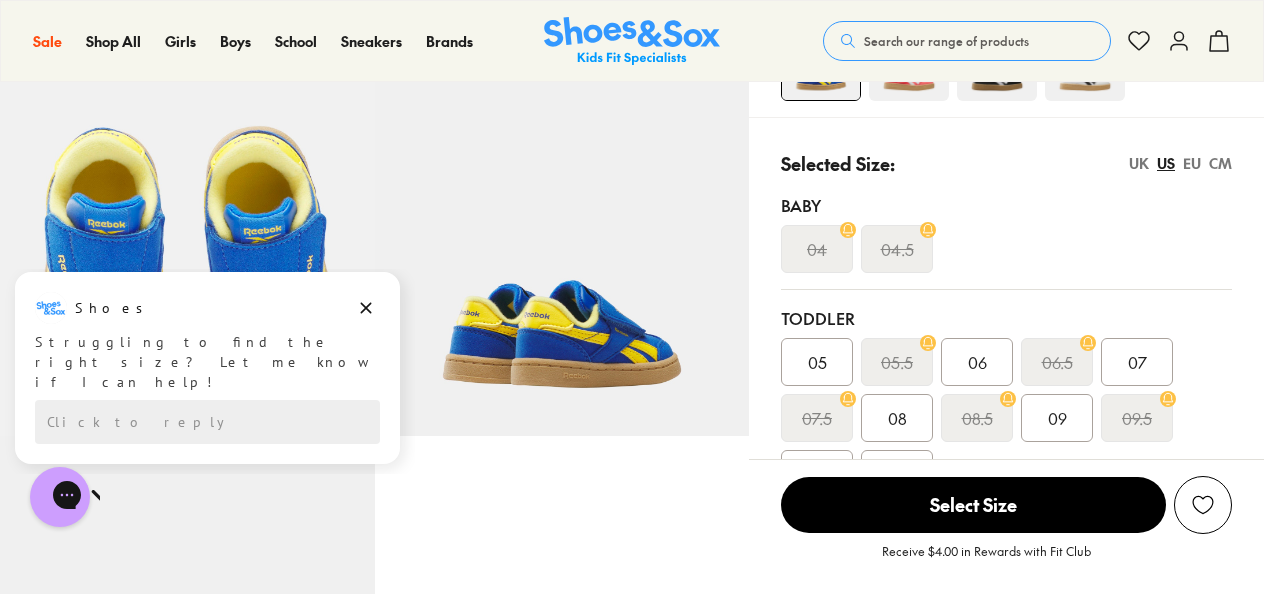 scroll, scrollTop: 371, scrollLeft: 0, axis: vertical 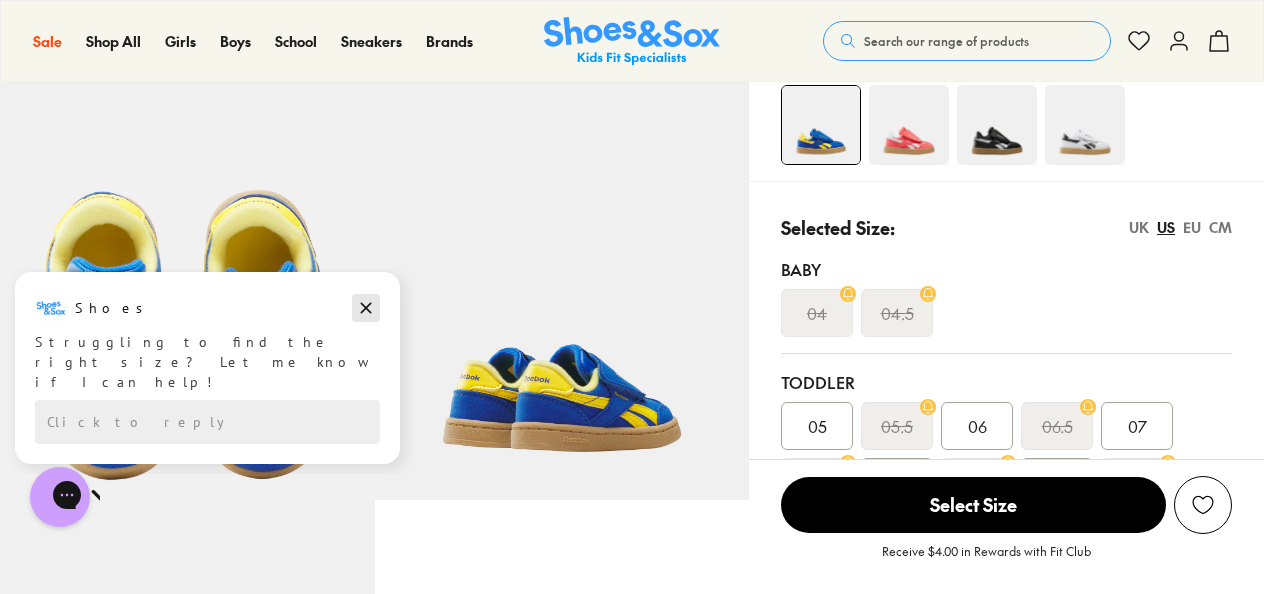 click 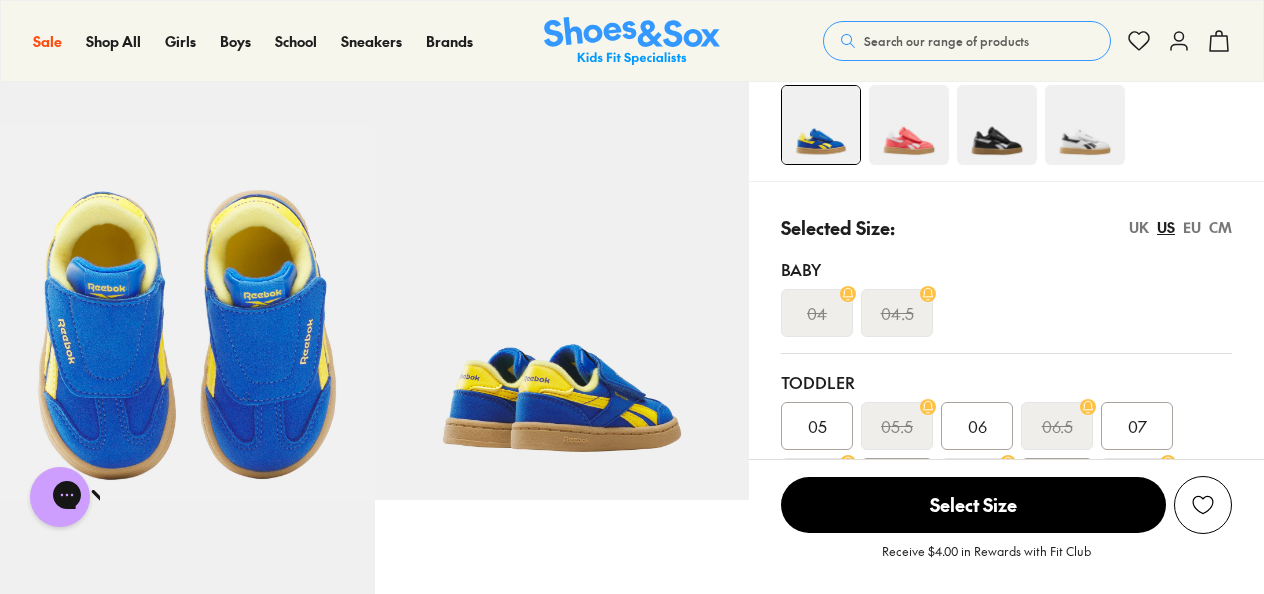 scroll, scrollTop: 0, scrollLeft: 0, axis: both 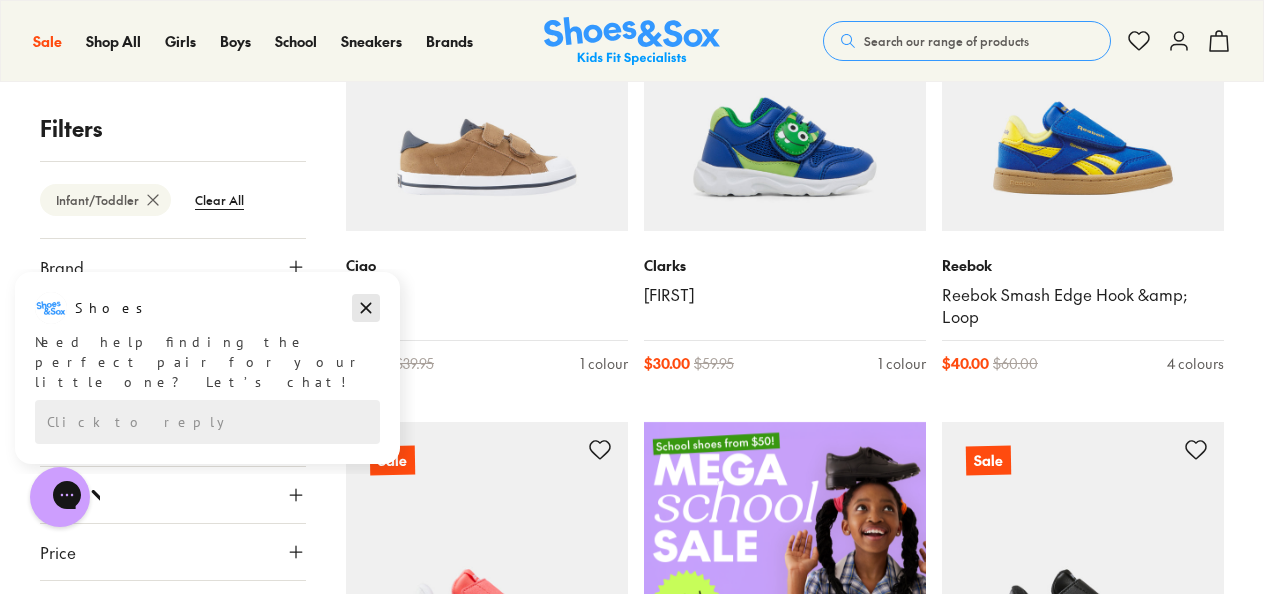drag, startPoint x: 360, startPoint y: 311, endPoint x: 360, endPoint y: 580, distance: 269 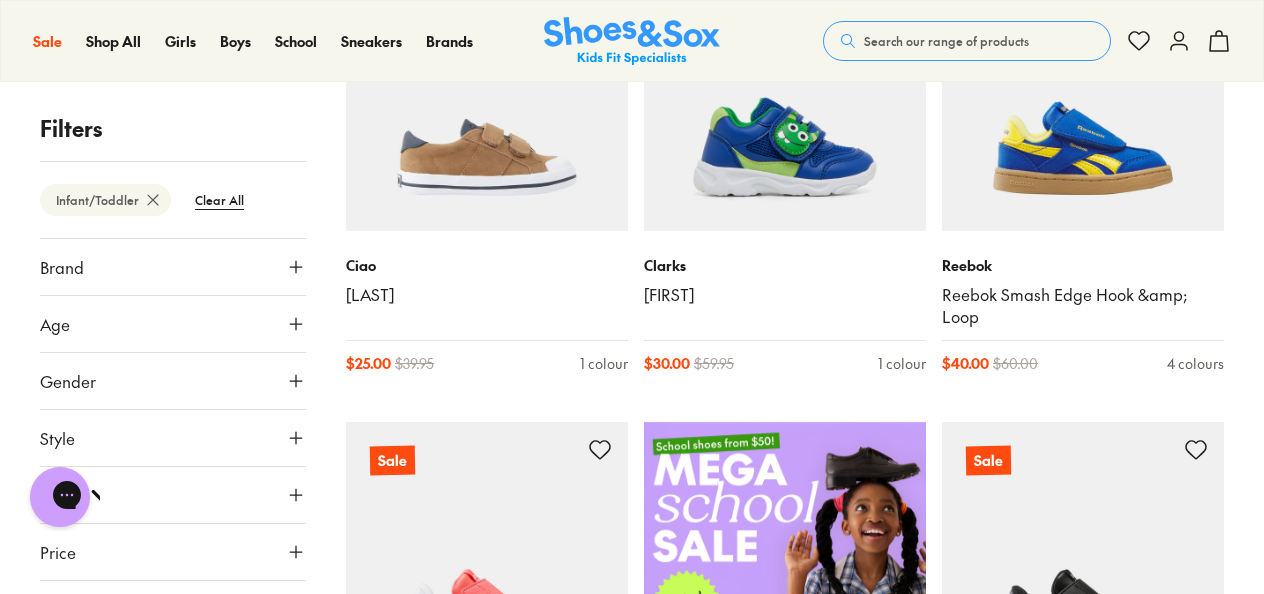 click 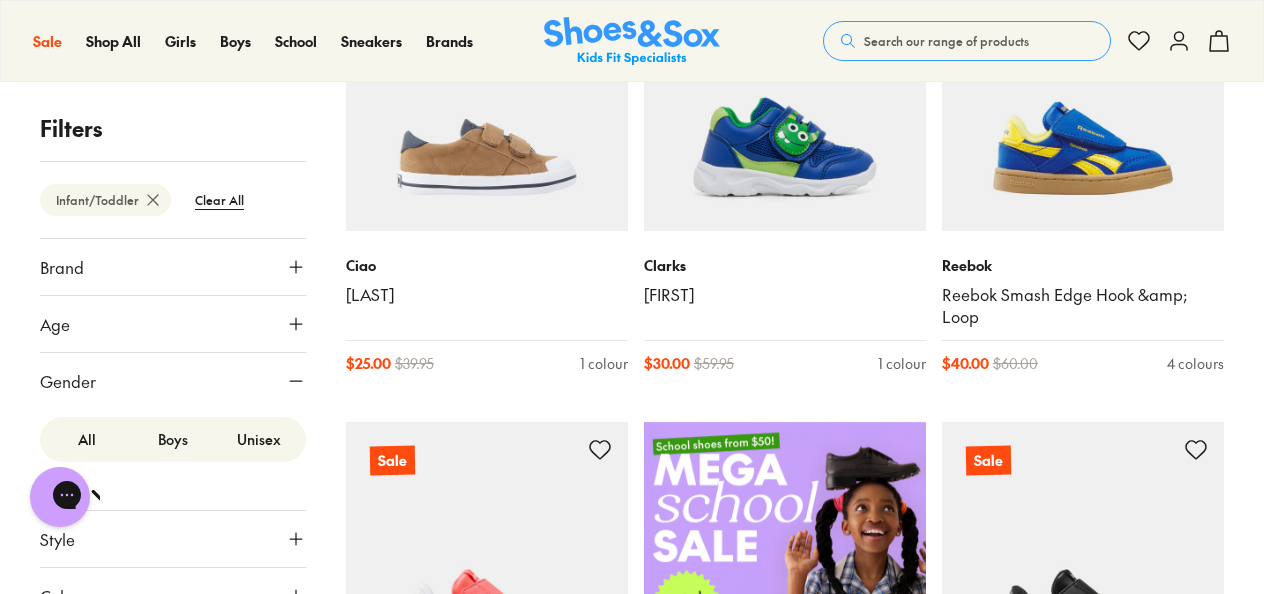 click on "Boys" at bounding box center (173, 439) 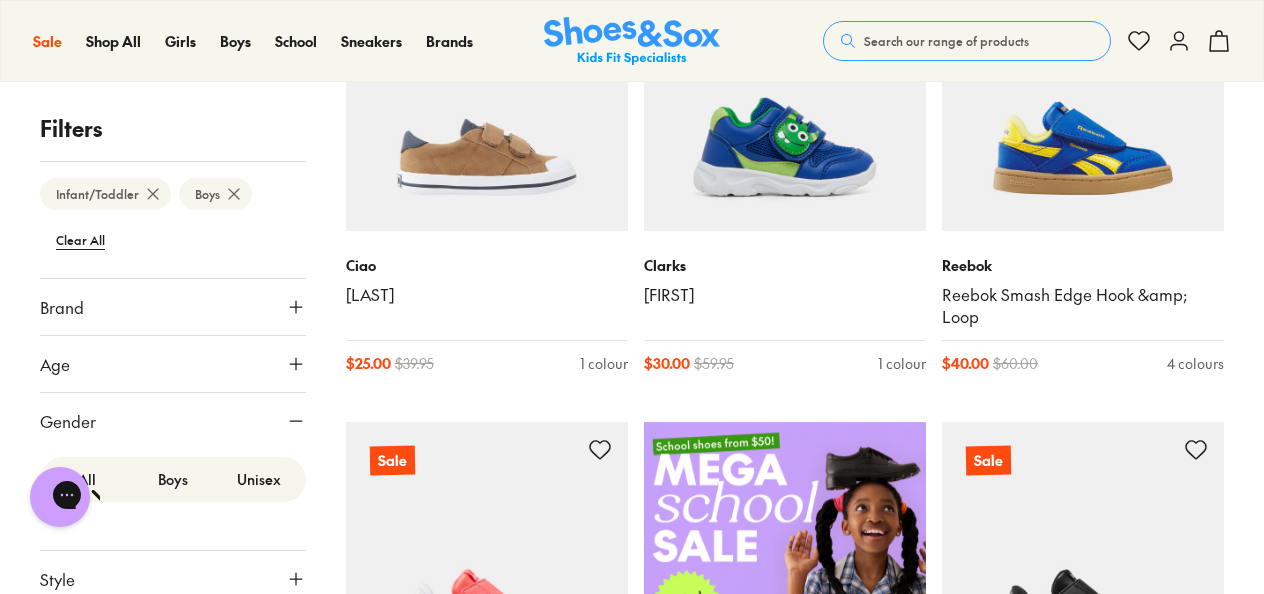 scroll, scrollTop: 0, scrollLeft: 0, axis: both 